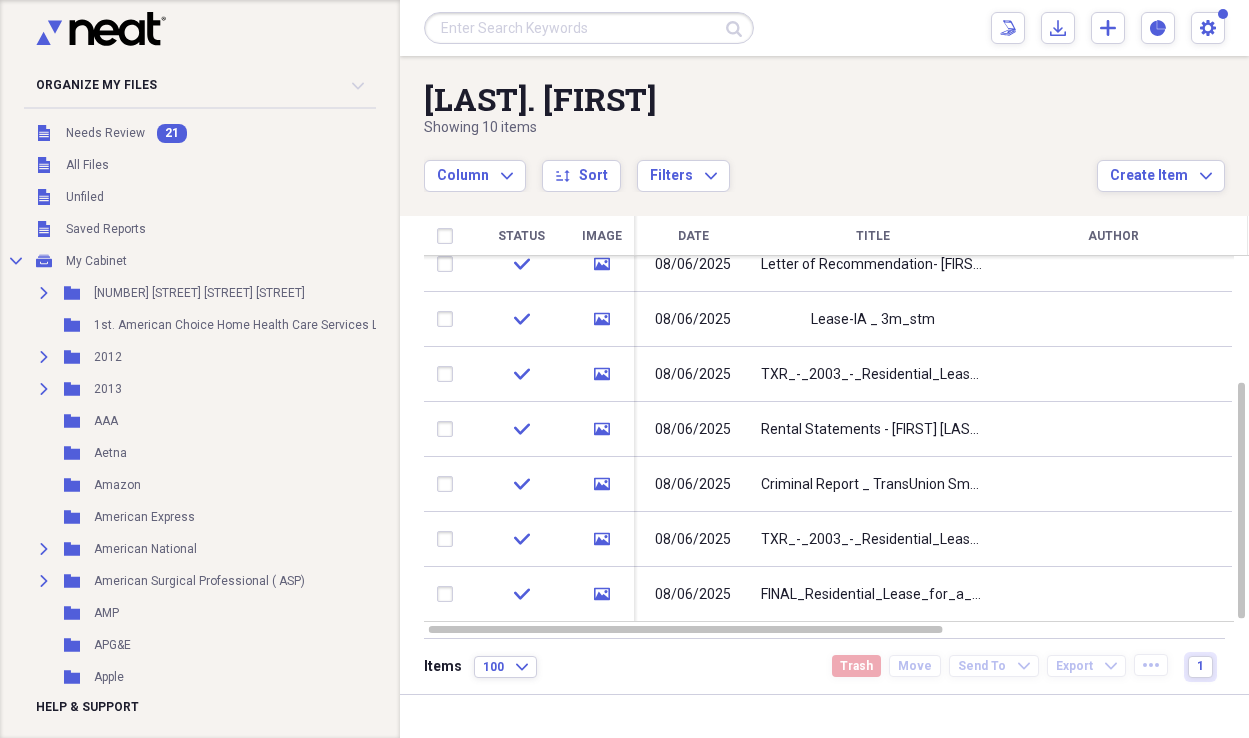 scroll, scrollTop: 0, scrollLeft: 0, axis: both 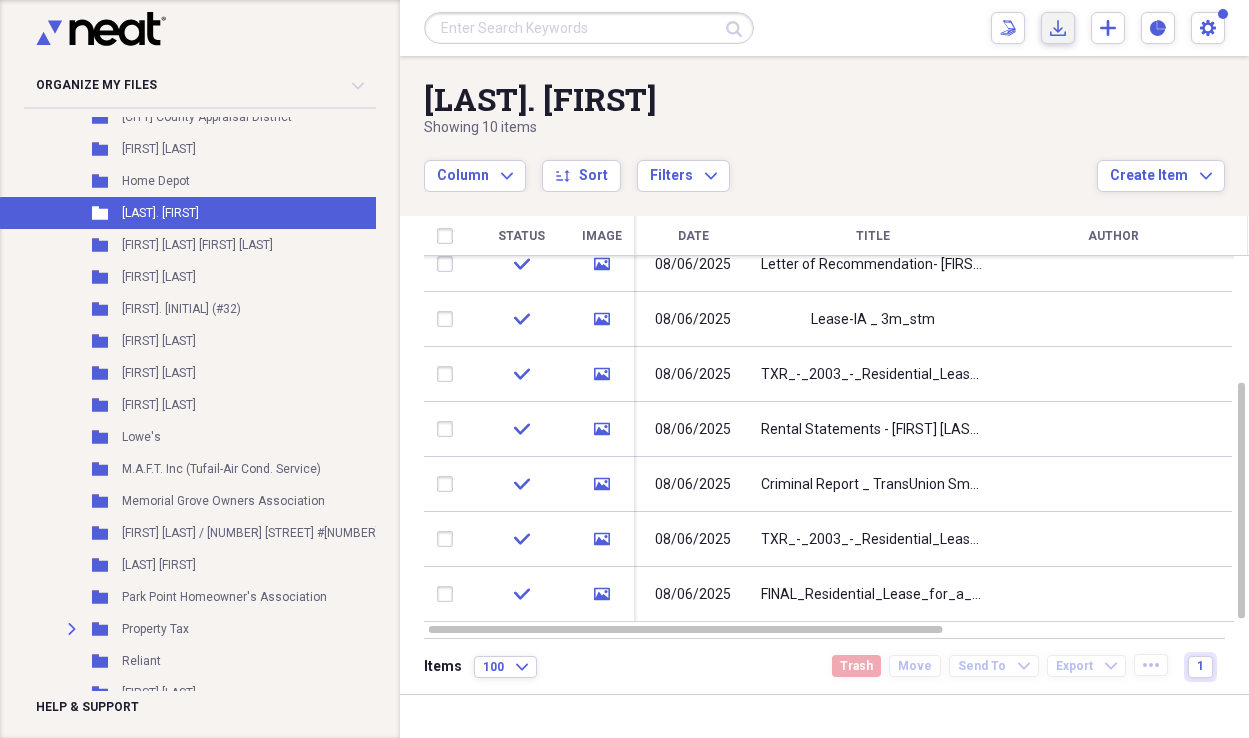 click on "Import" 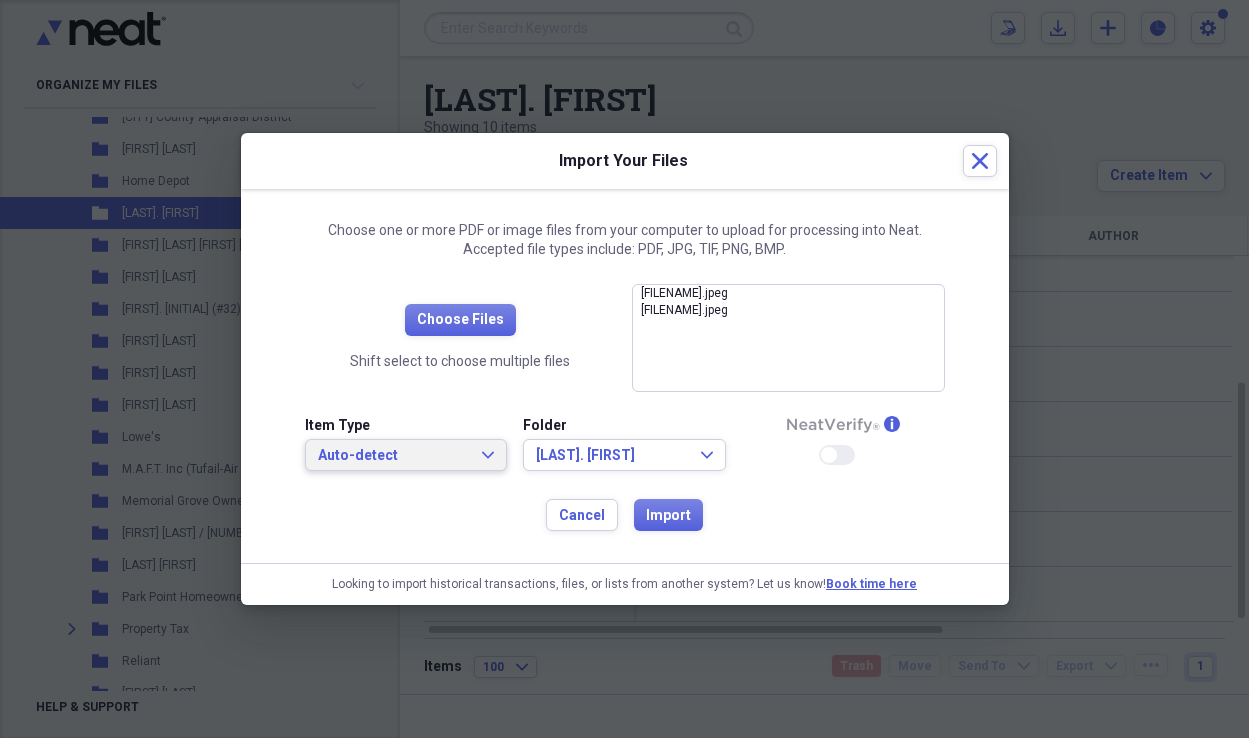 click on "Expand" 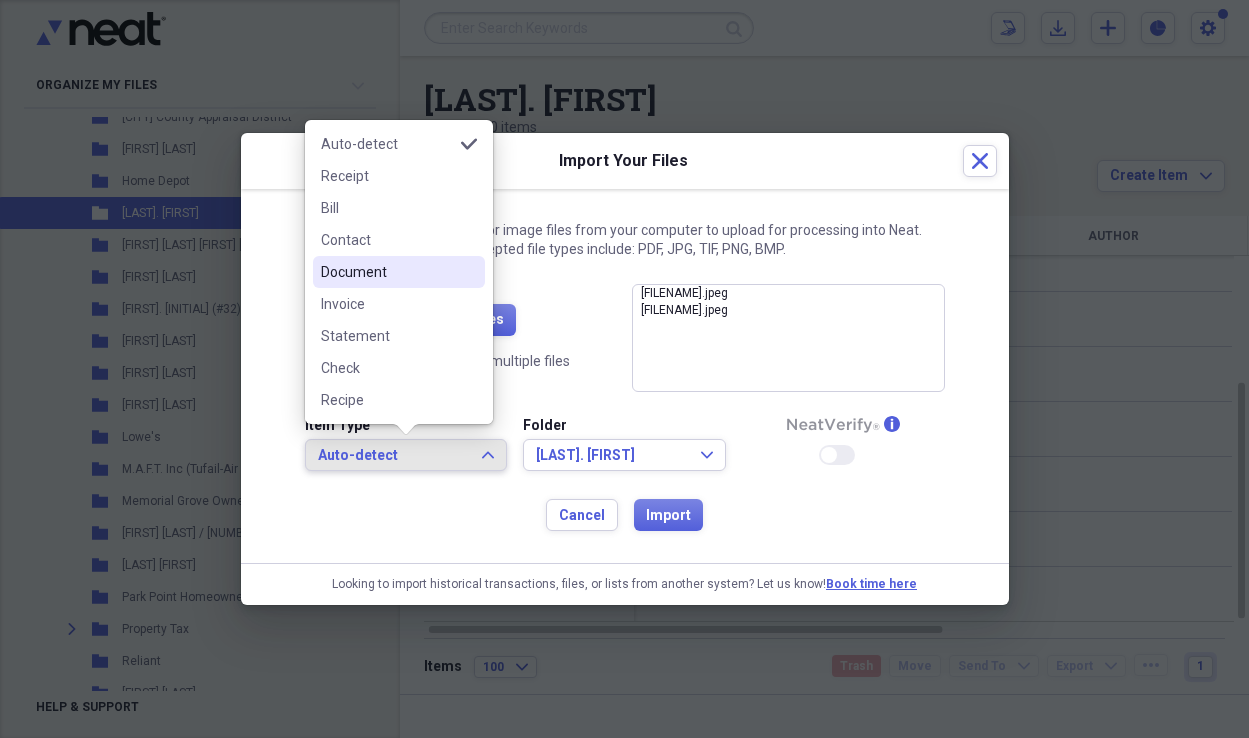 click on "Document" at bounding box center [387, 272] 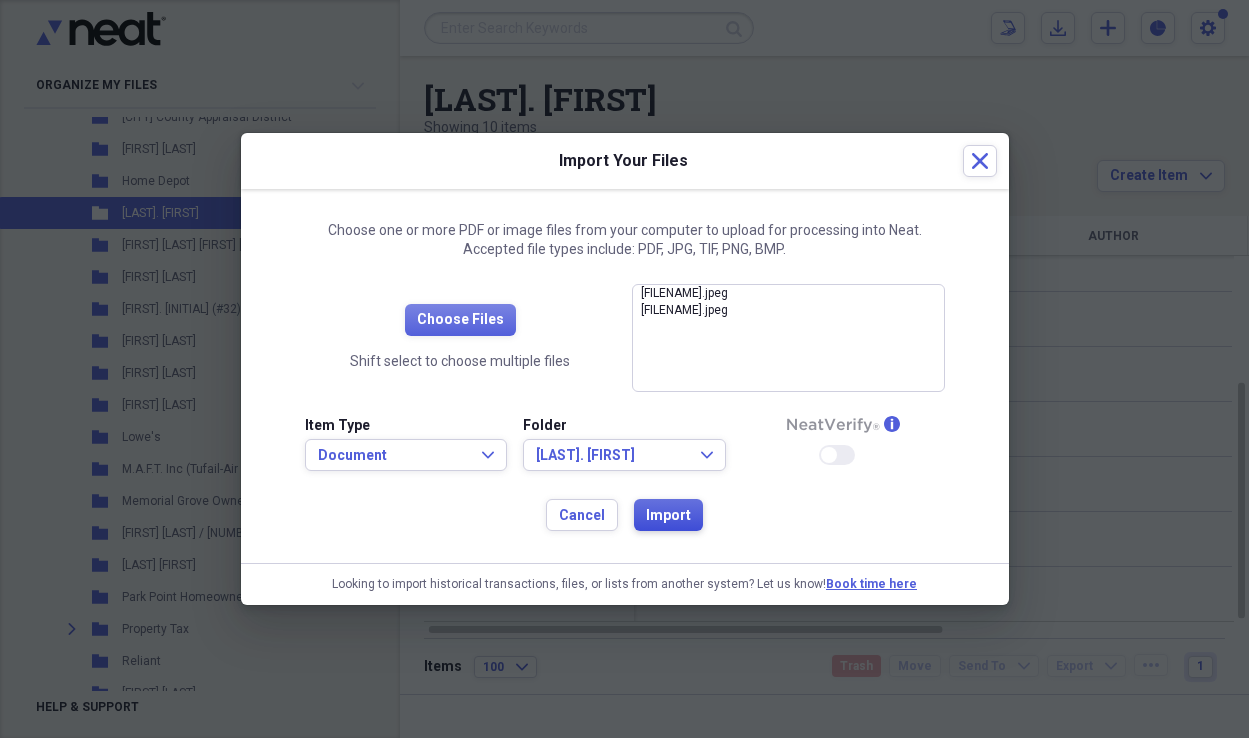 click on "Import" at bounding box center (668, 516) 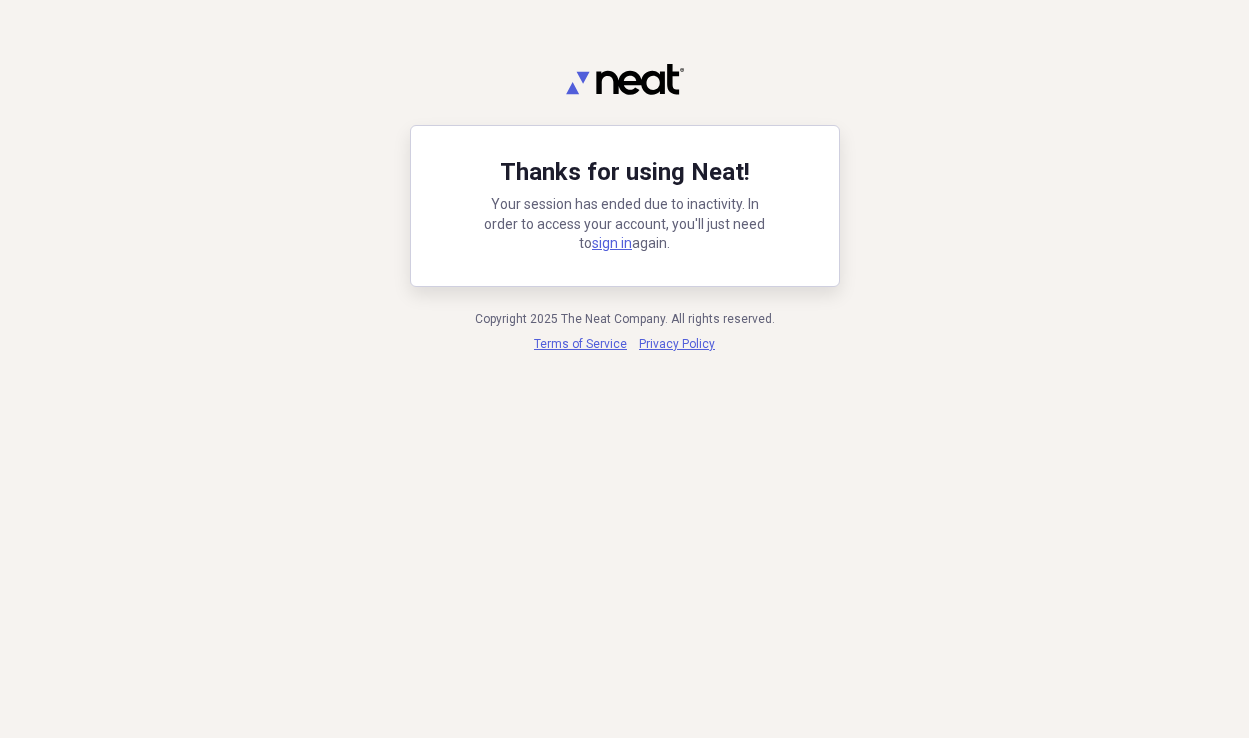 scroll, scrollTop: 0, scrollLeft: 0, axis: both 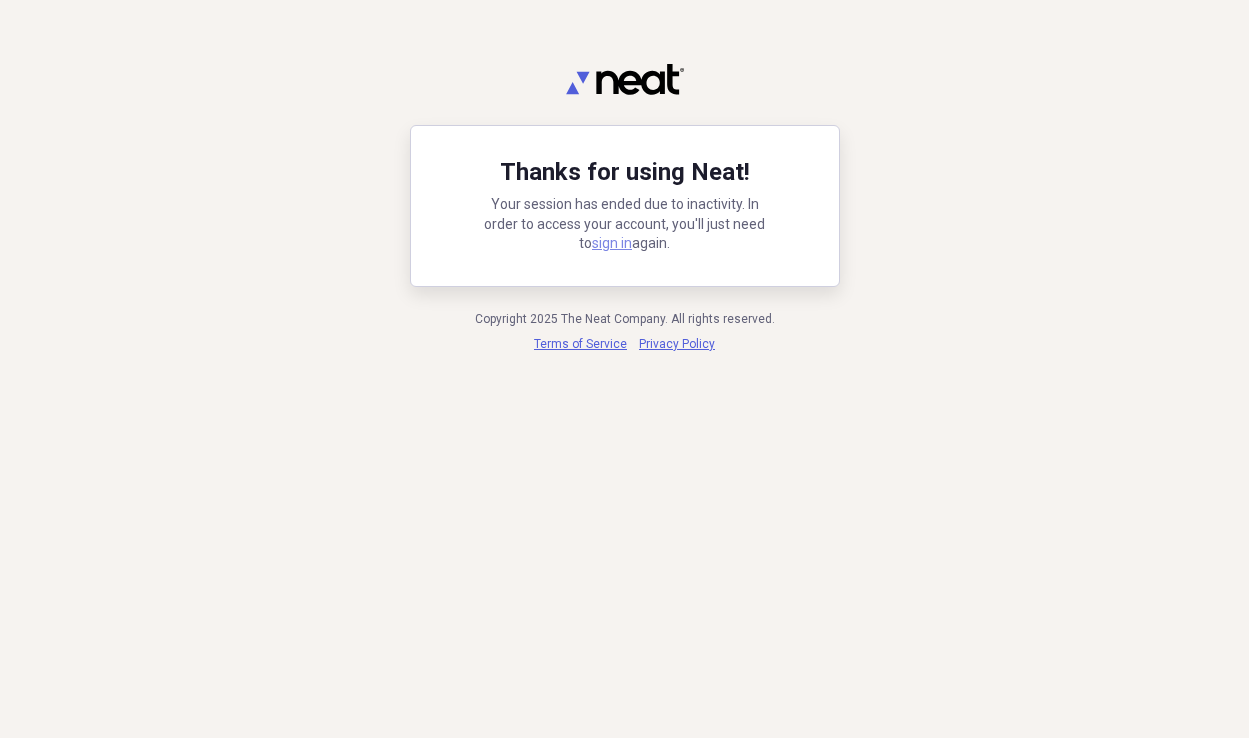 click on "sign in" at bounding box center [612, 243] 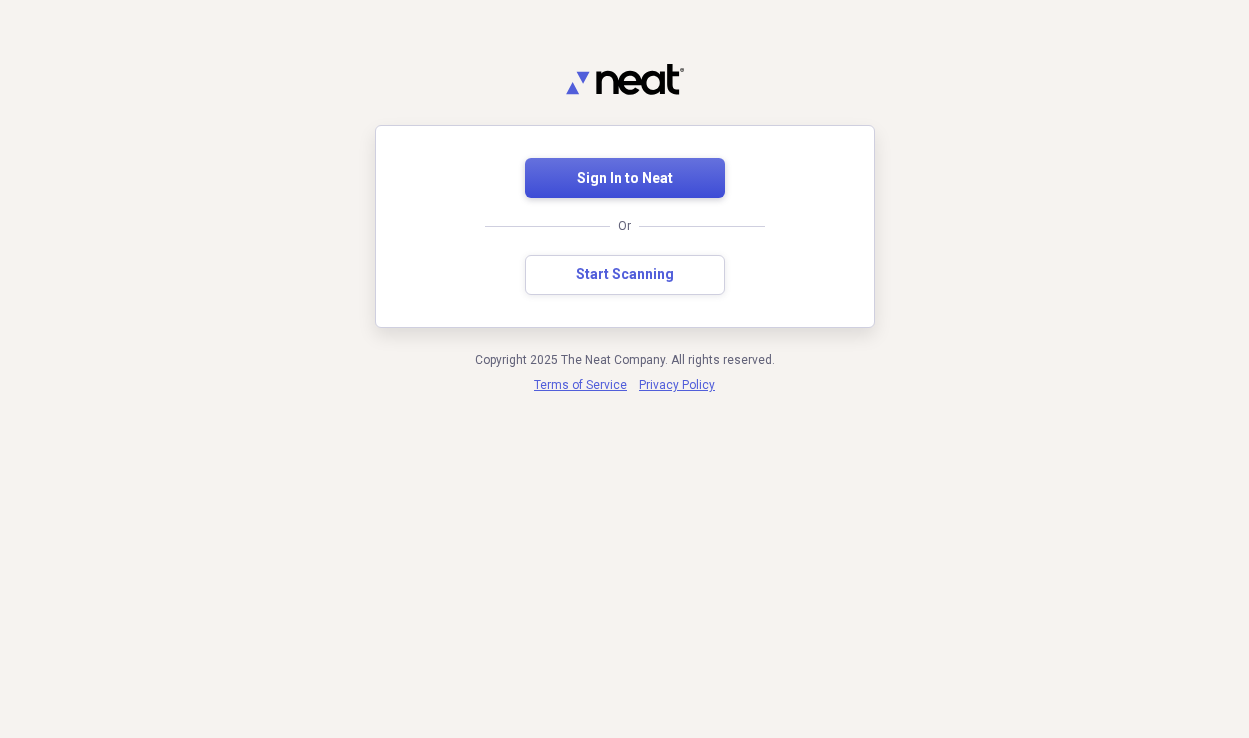 click on "Sign In to Neat" at bounding box center [625, 179] 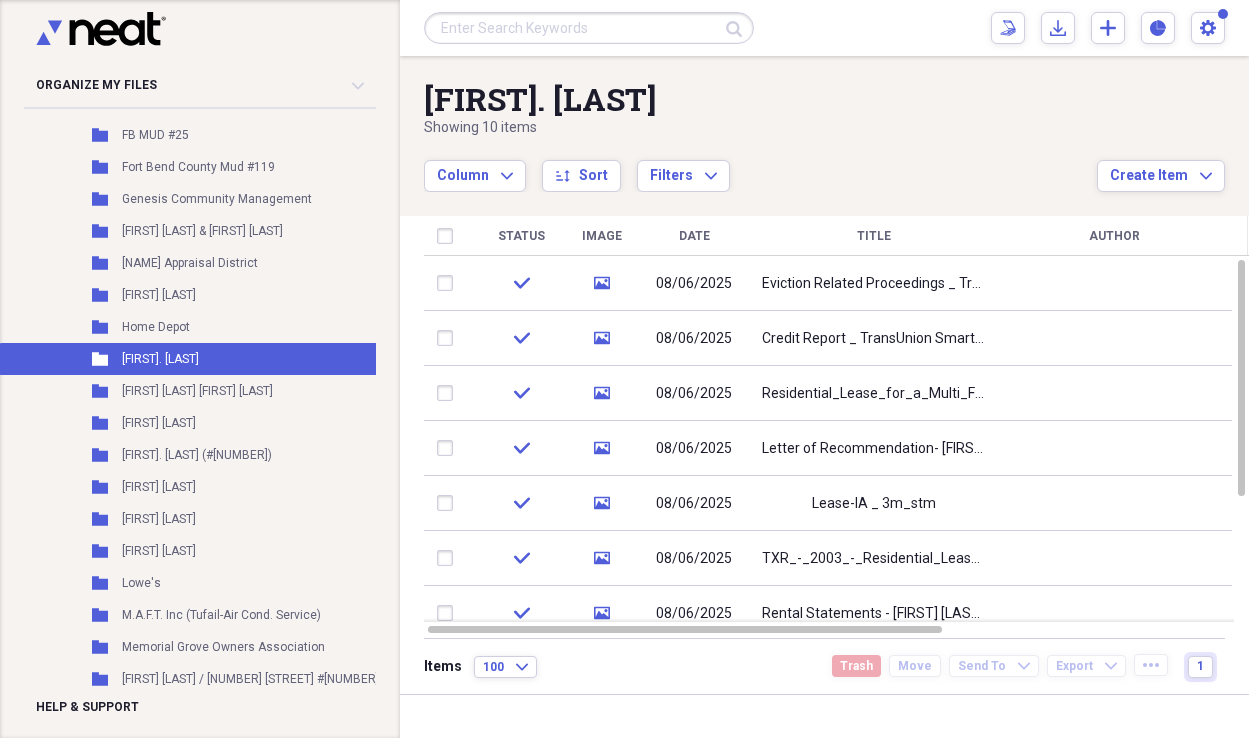 scroll, scrollTop: 3525, scrollLeft: 0, axis: vertical 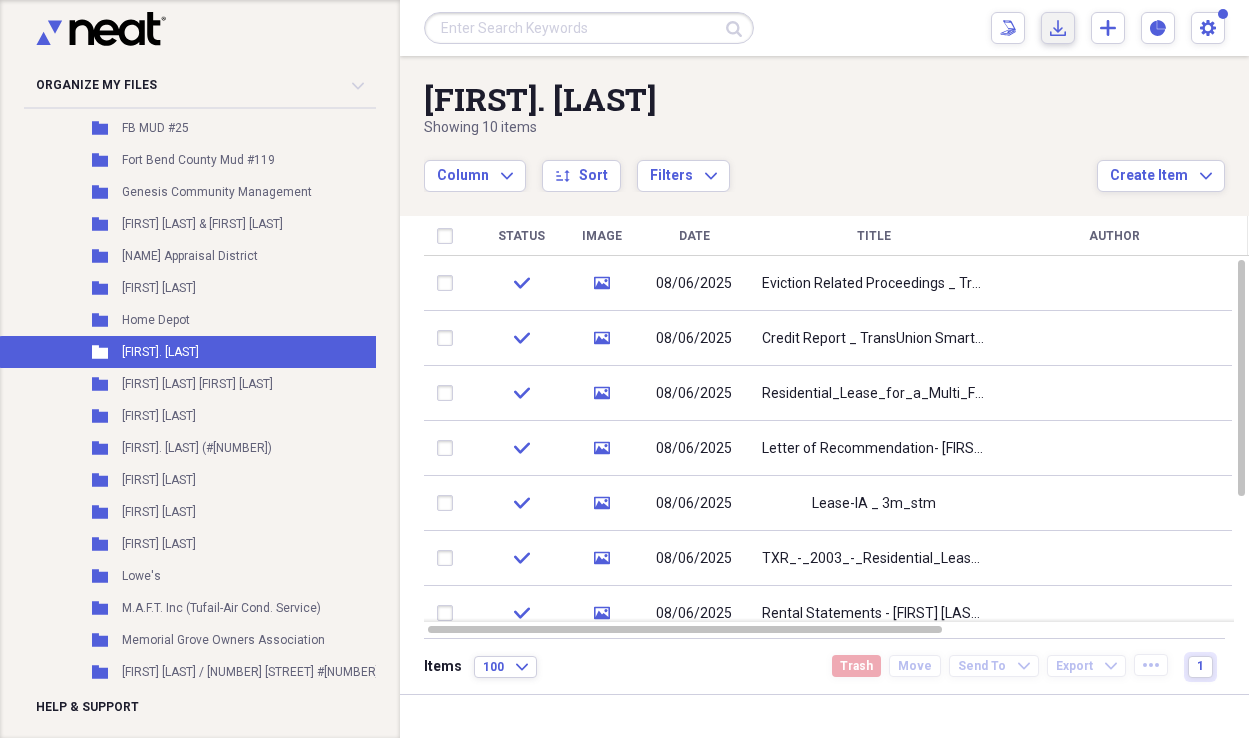 click 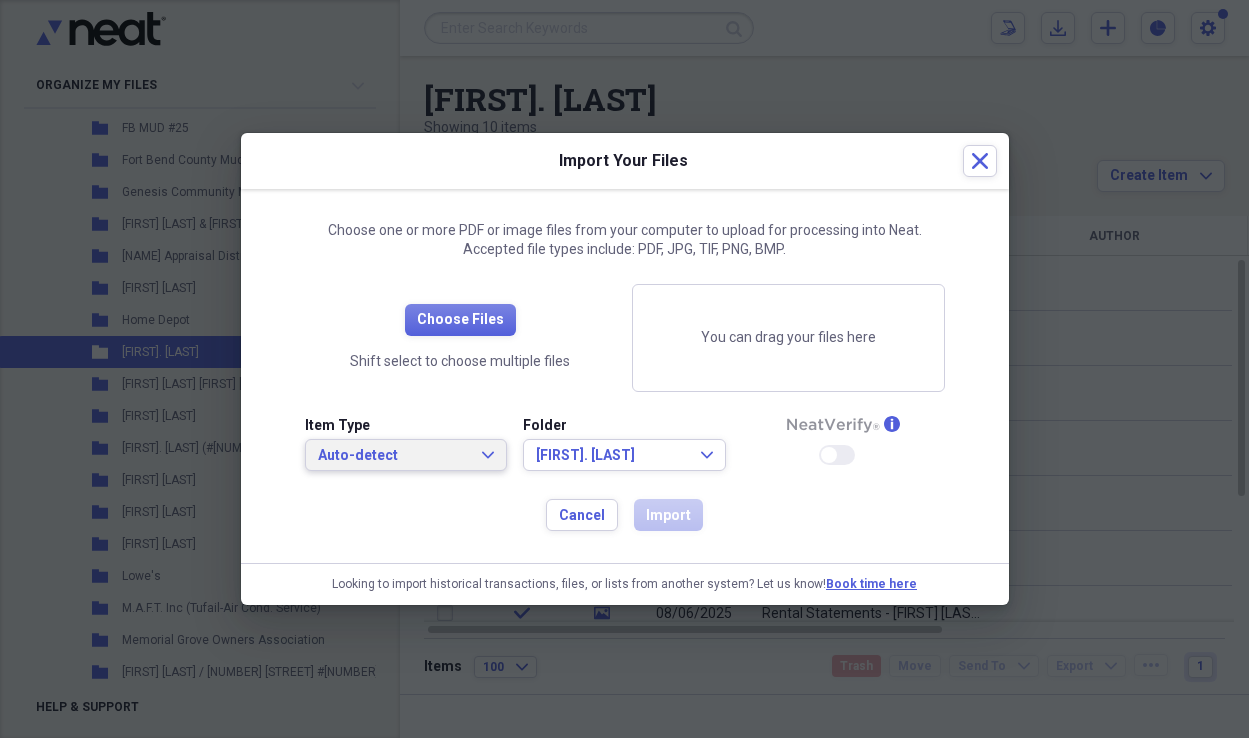 click on "Expand" 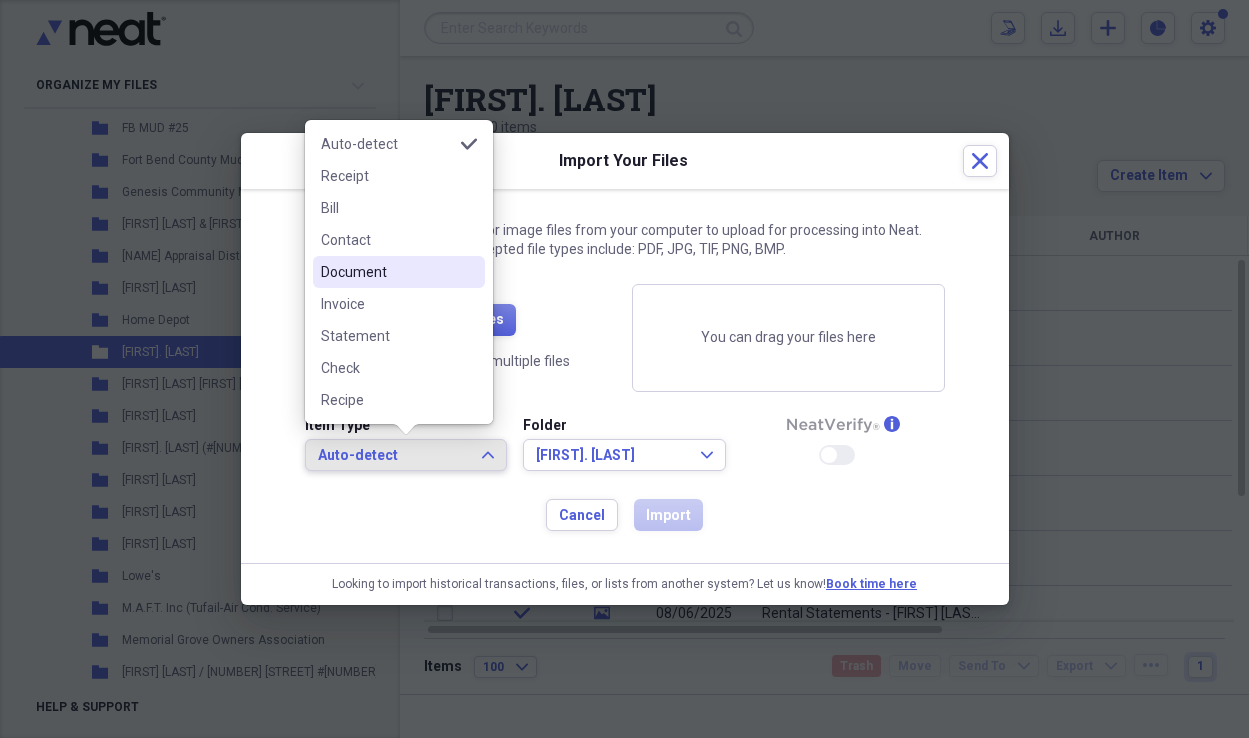 click on "Document" at bounding box center [387, 272] 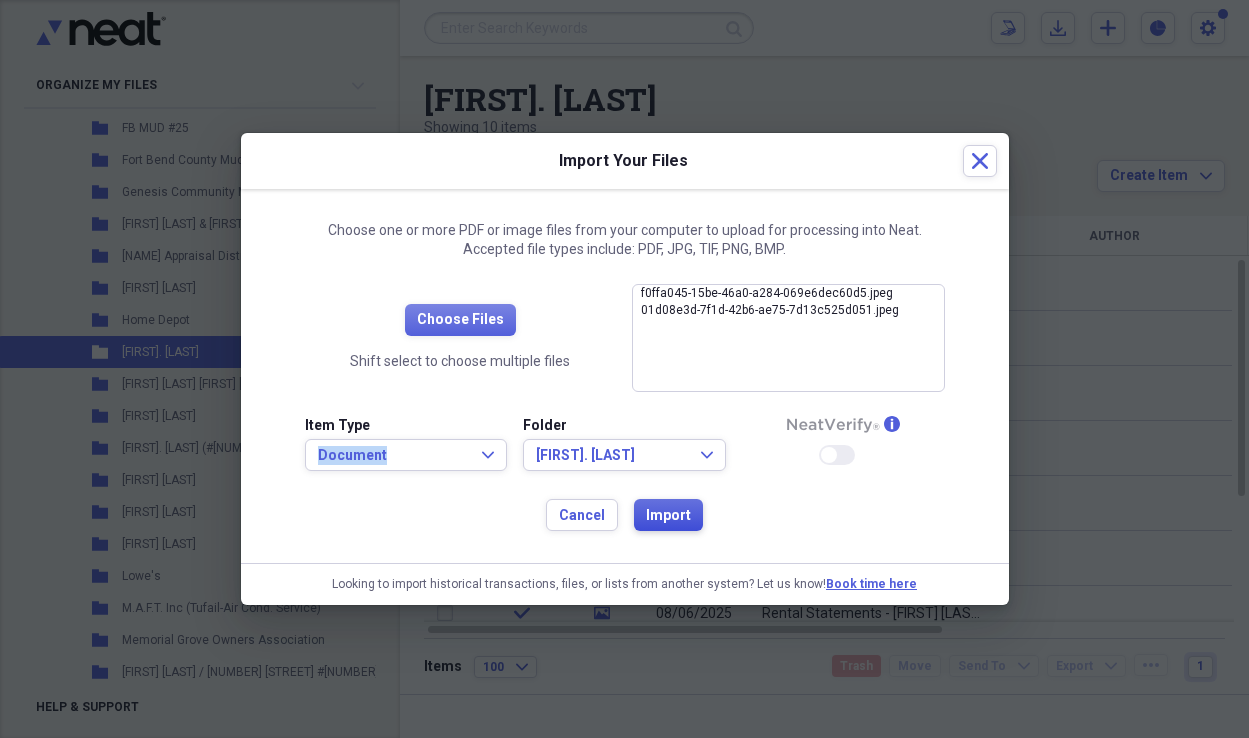 click on "Import" at bounding box center [668, 516] 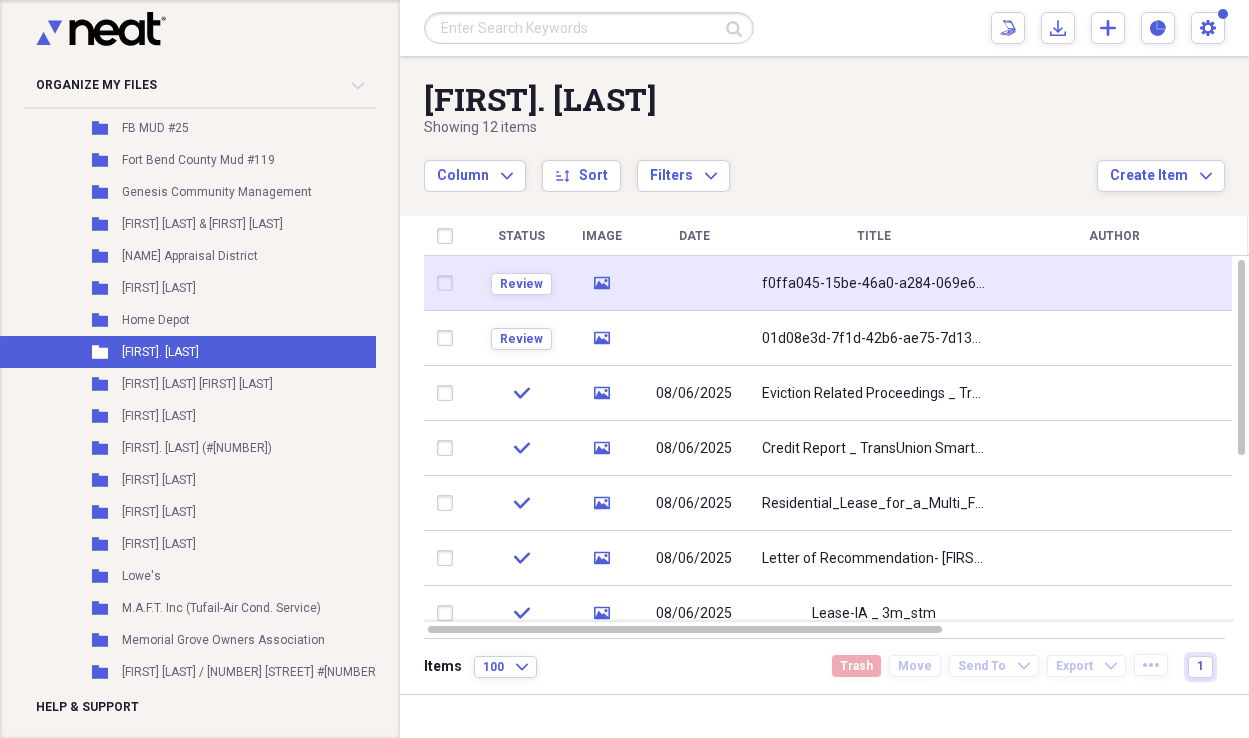 click at bounding box center (694, 283) 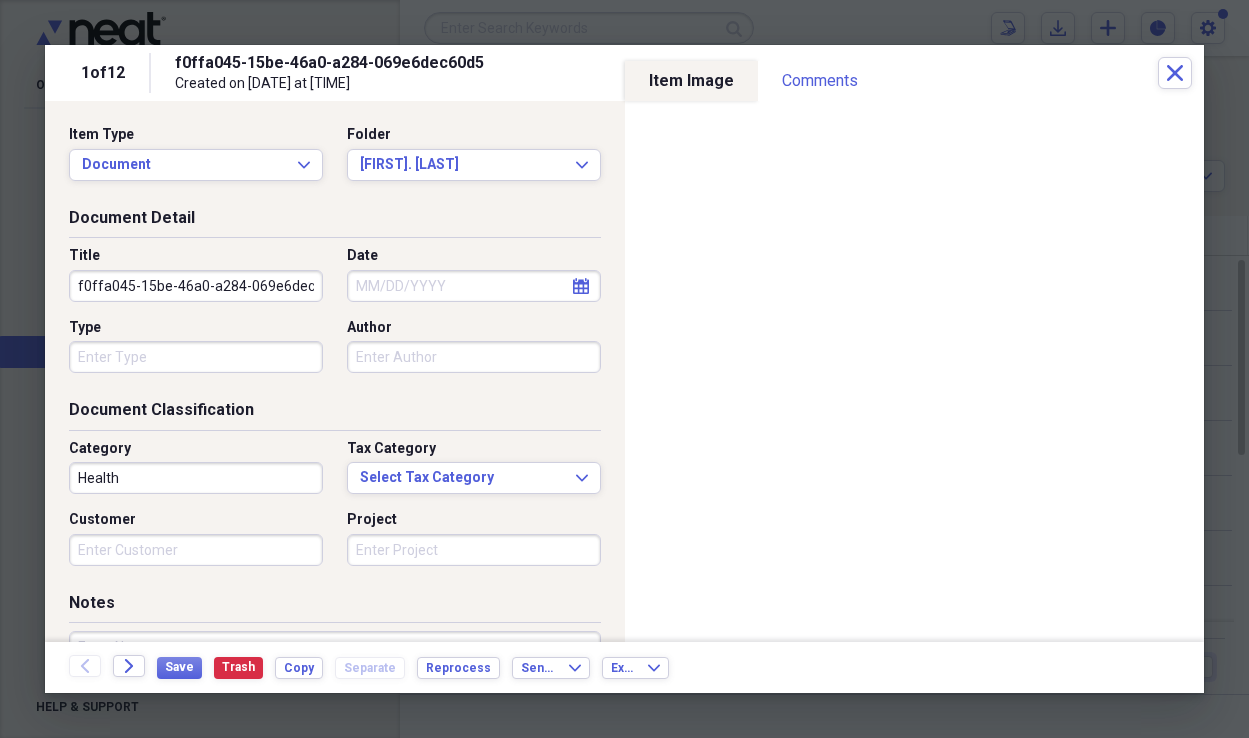 click on "calendar" 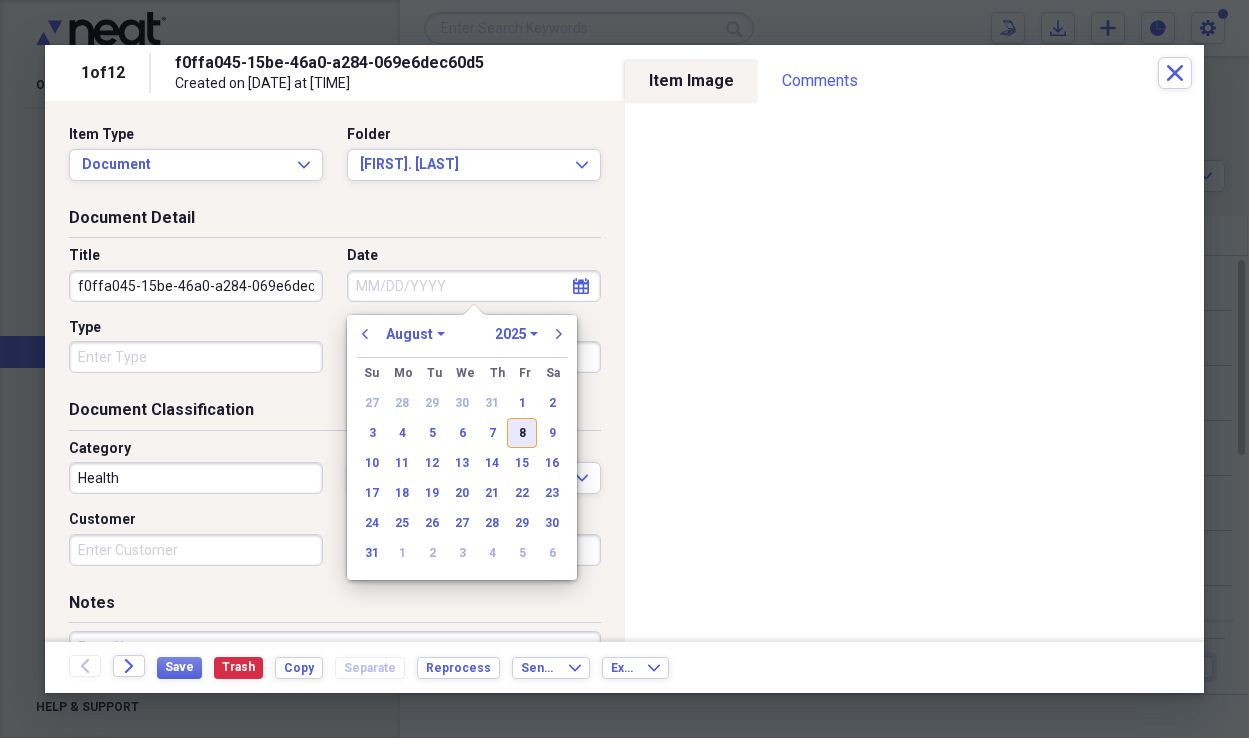 click on "8" at bounding box center (522, 433) 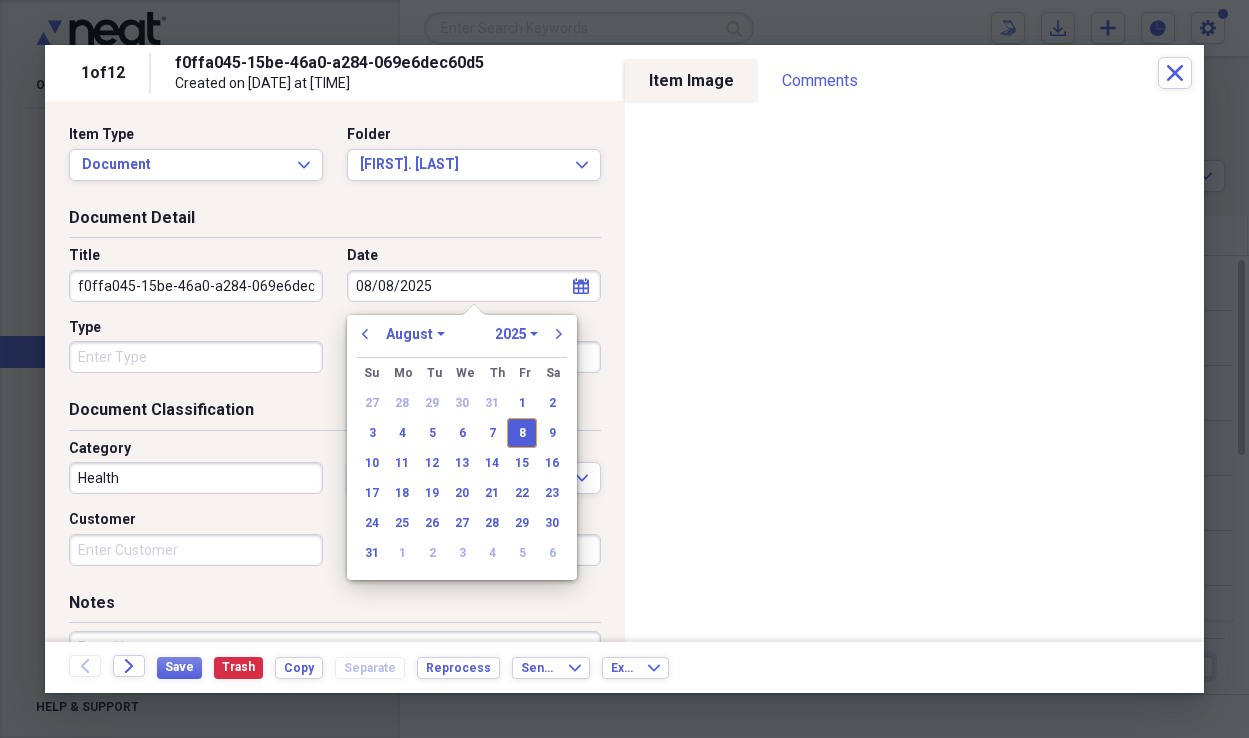type on "08/08/2025" 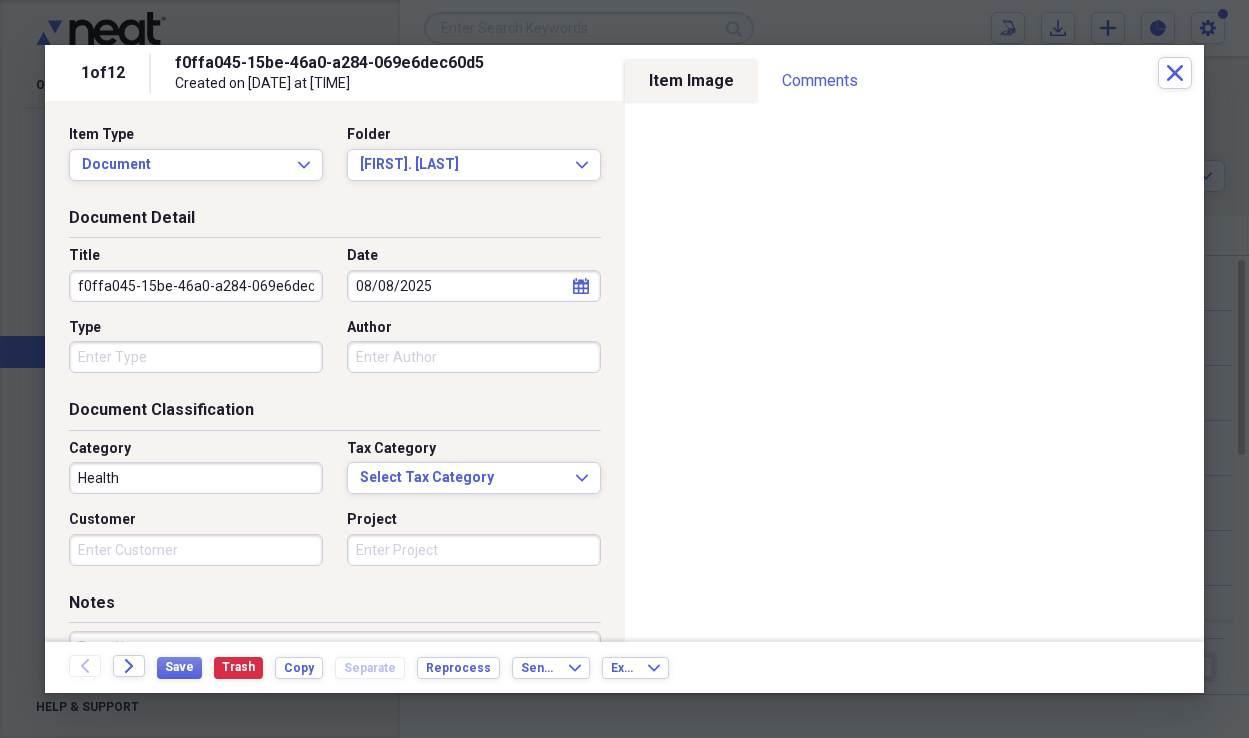 click on "f0ffa045-15be-46a0-a284-069e6dec60d5" at bounding box center [196, 286] 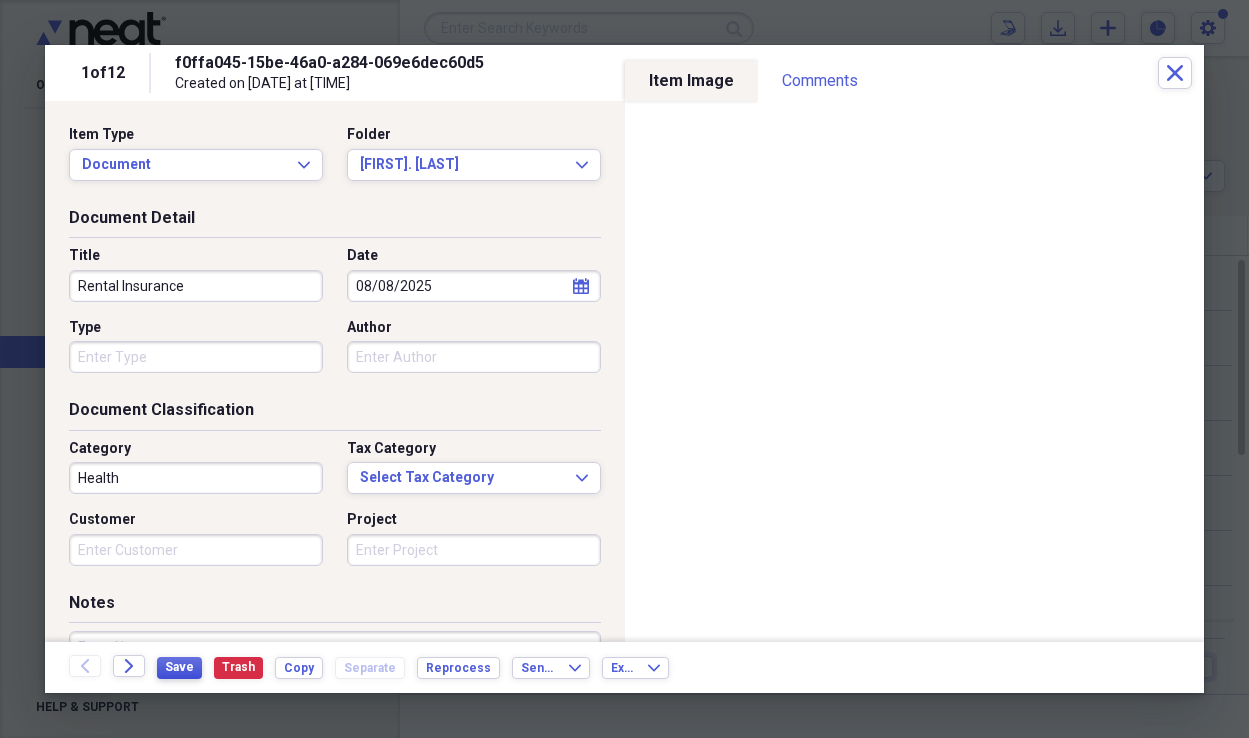 type on "Rental Insurance" 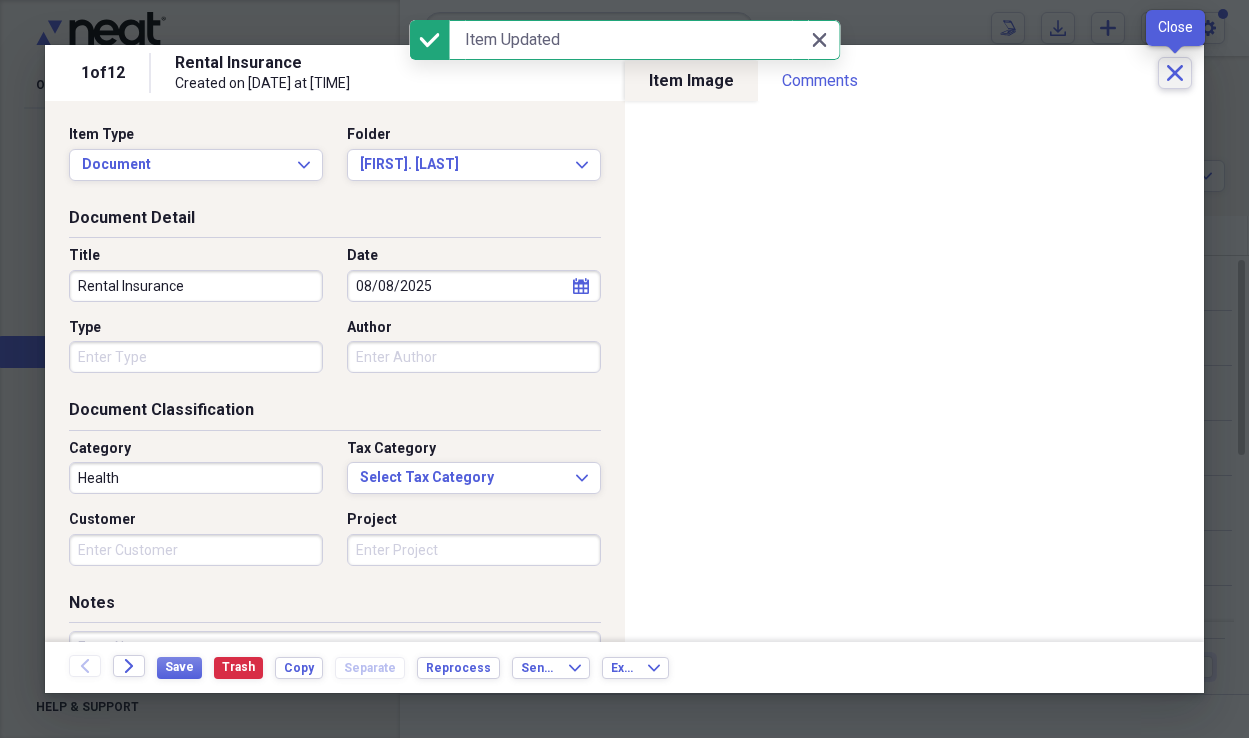 click on "Close" 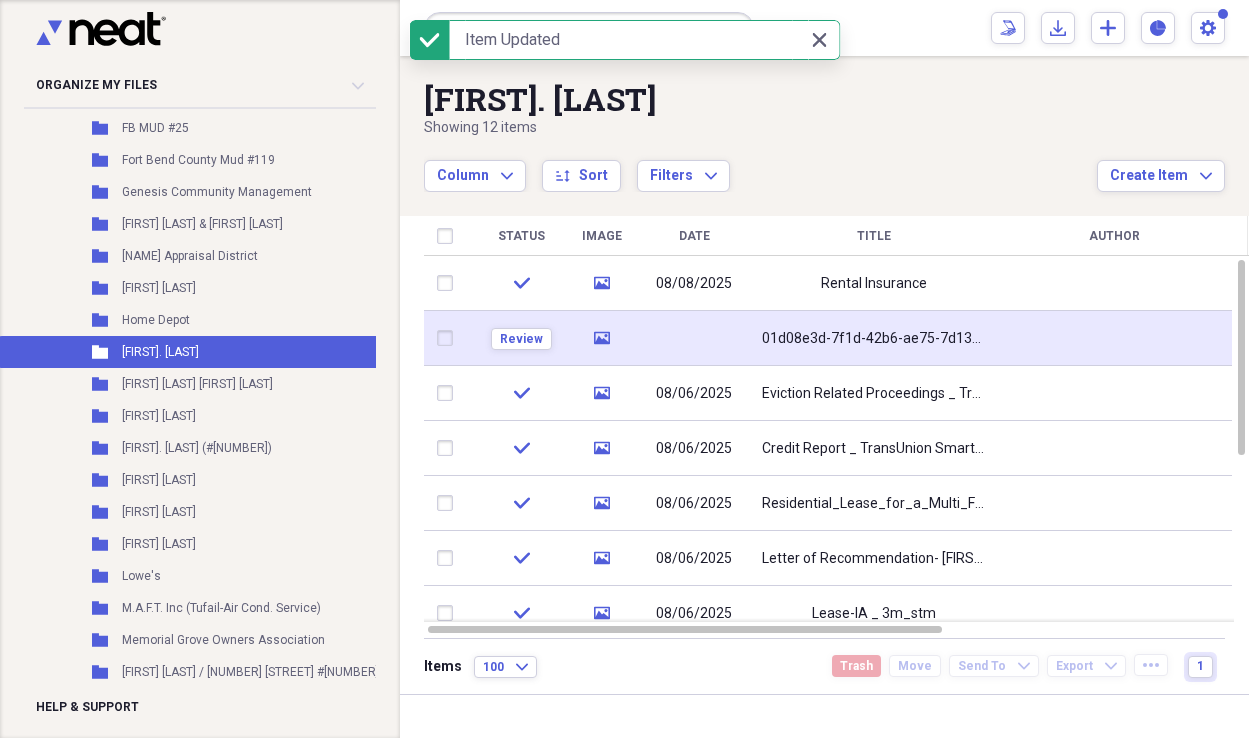 click on "01d08e3d-7f1d-42b6-ae75-7d13c525d051" at bounding box center [874, 339] 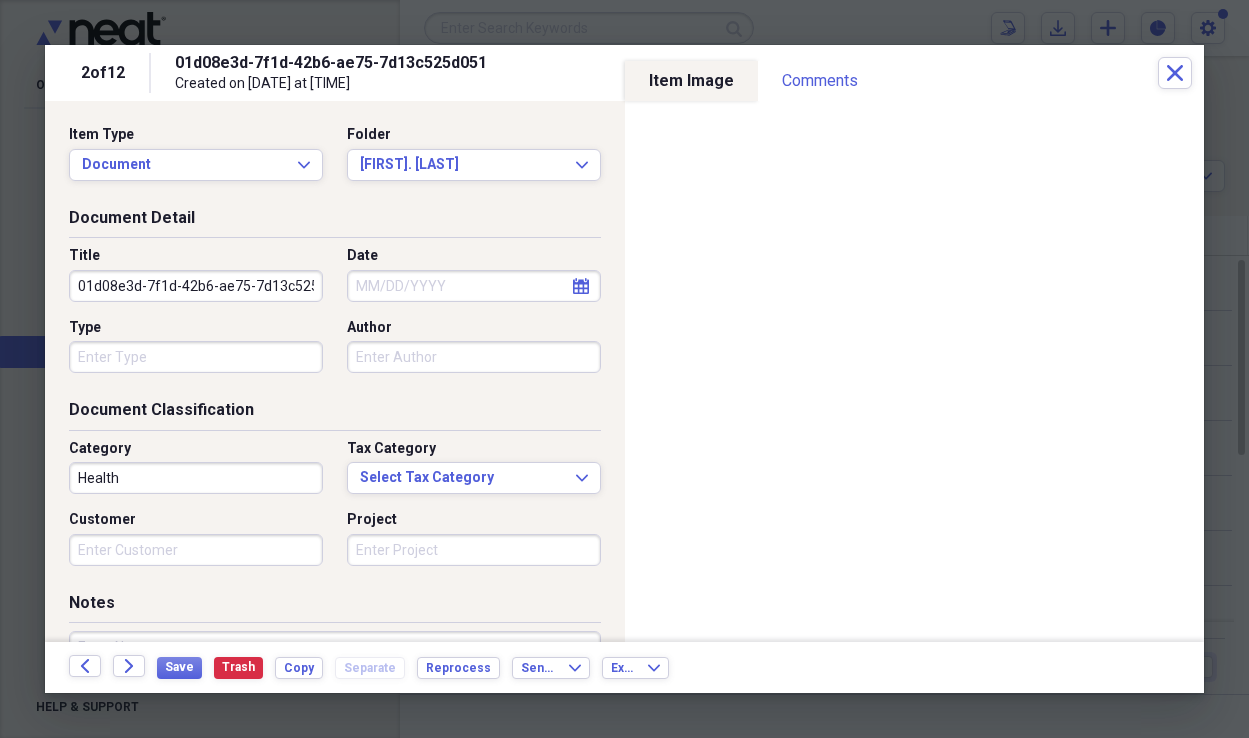 click 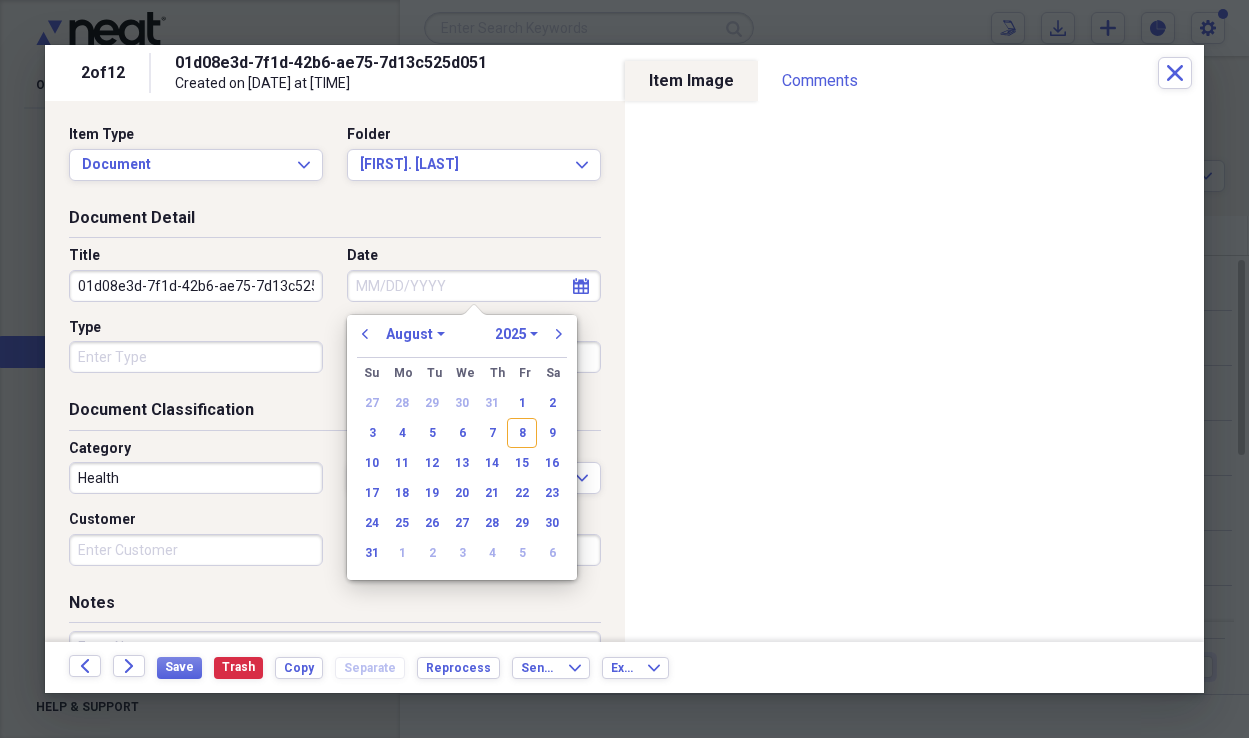 click on "8" at bounding box center (522, 433) 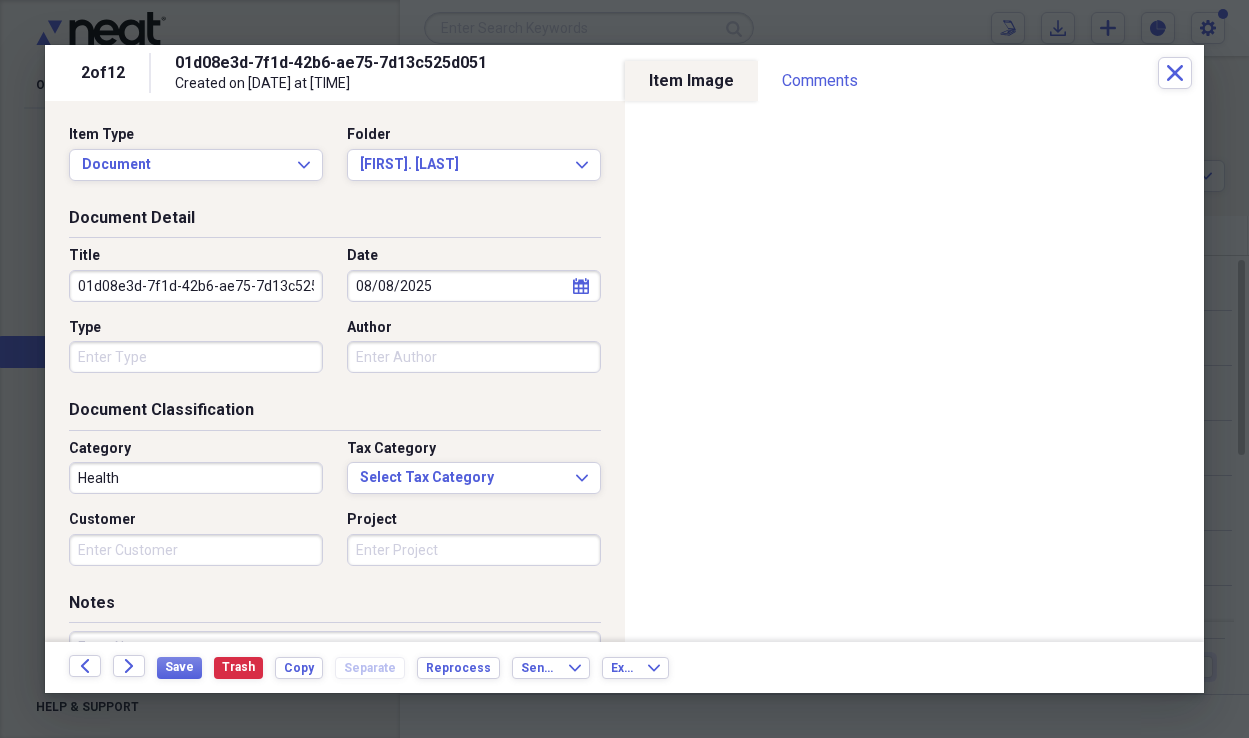 click on "01d08e3d-7f1d-42b6-ae75-7d13c525d051" at bounding box center [196, 286] 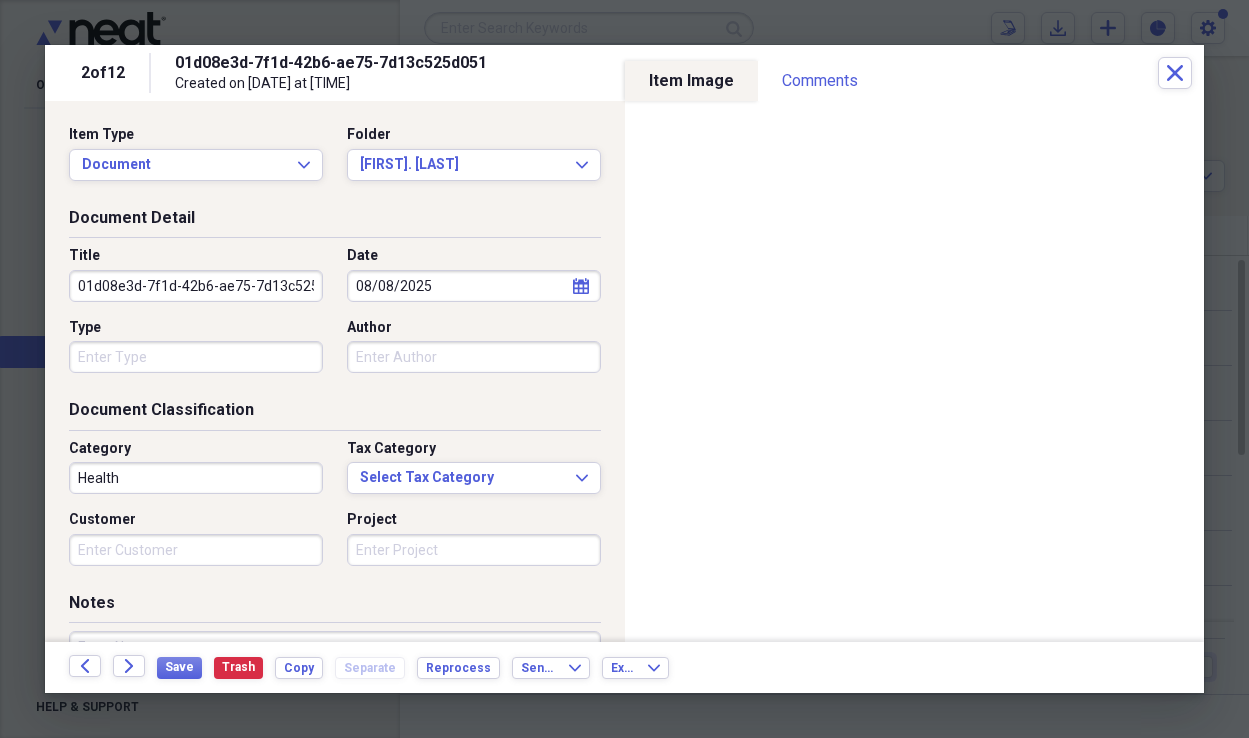 click on "01d08e3d-7f1d-42b6-ae75-7d13c525d051" at bounding box center [196, 286] 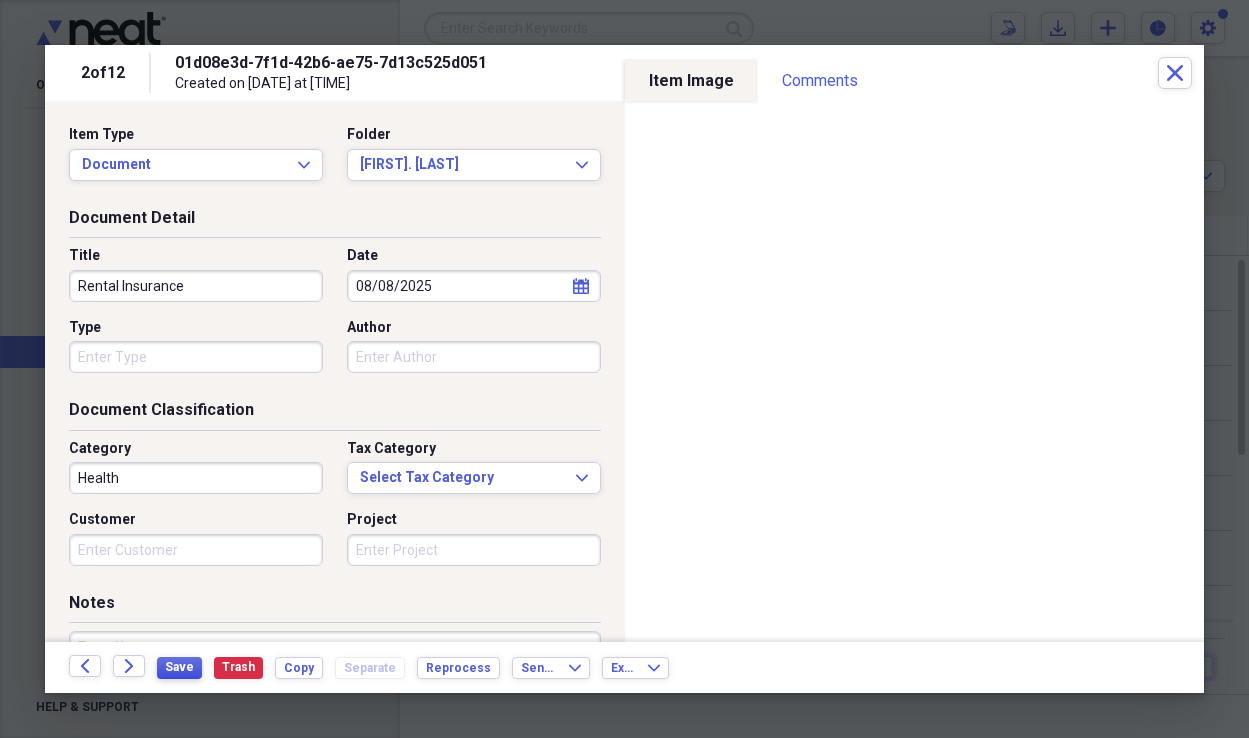 type on "Rental Insurance" 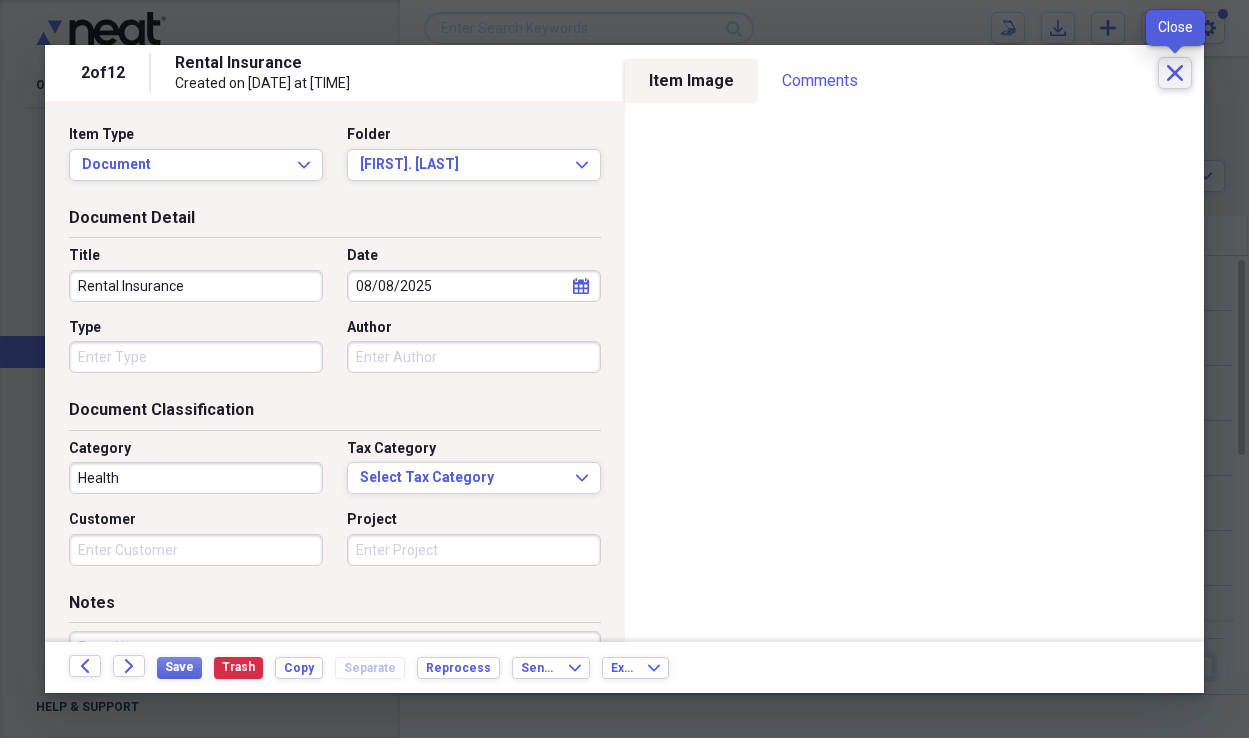 click on "Close" 